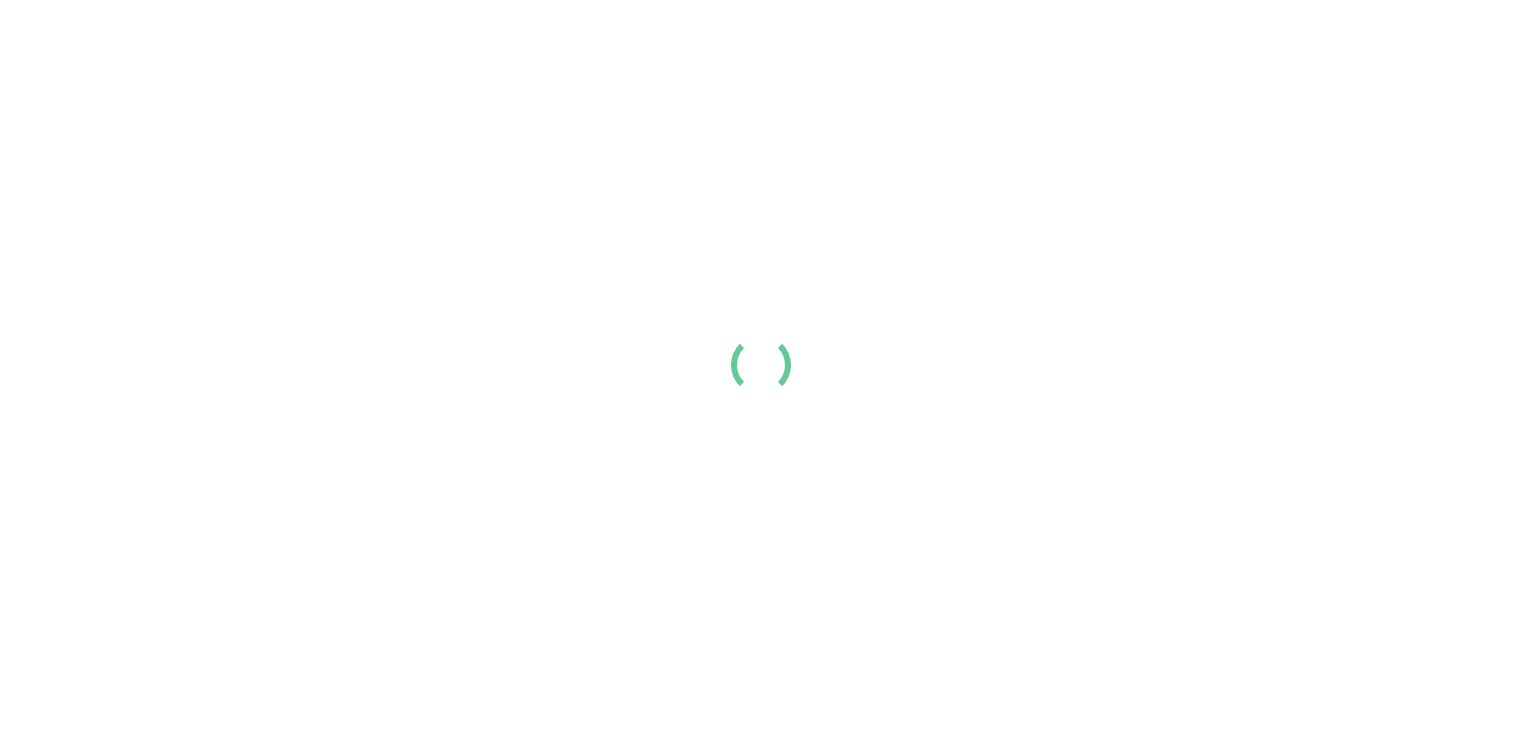scroll, scrollTop: 0, scrollLeft: 0, axis: both 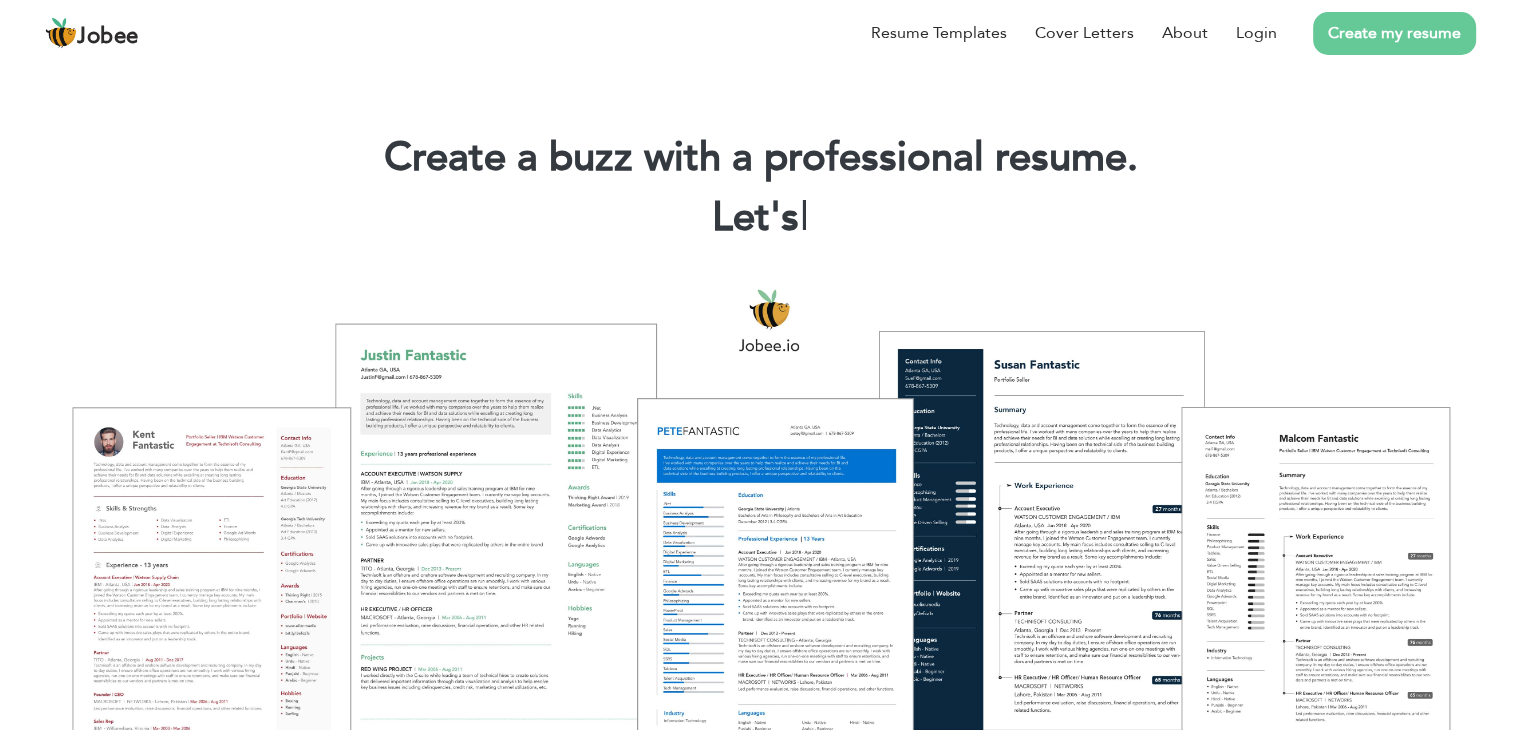click on "Create my resume" at bounding box center [1394, 33] 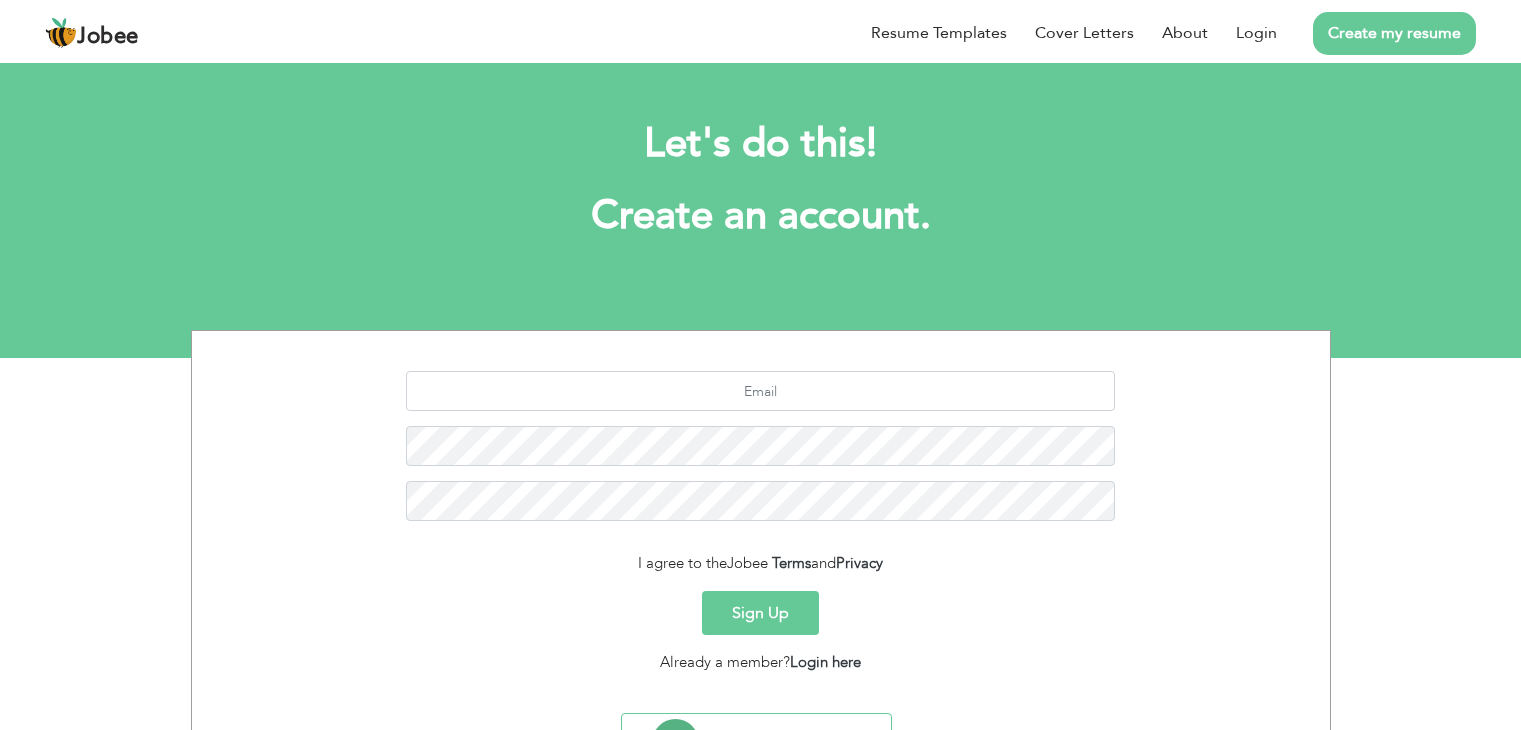scroll, scrollTop: 0, scrollLeft: 0, axis: both 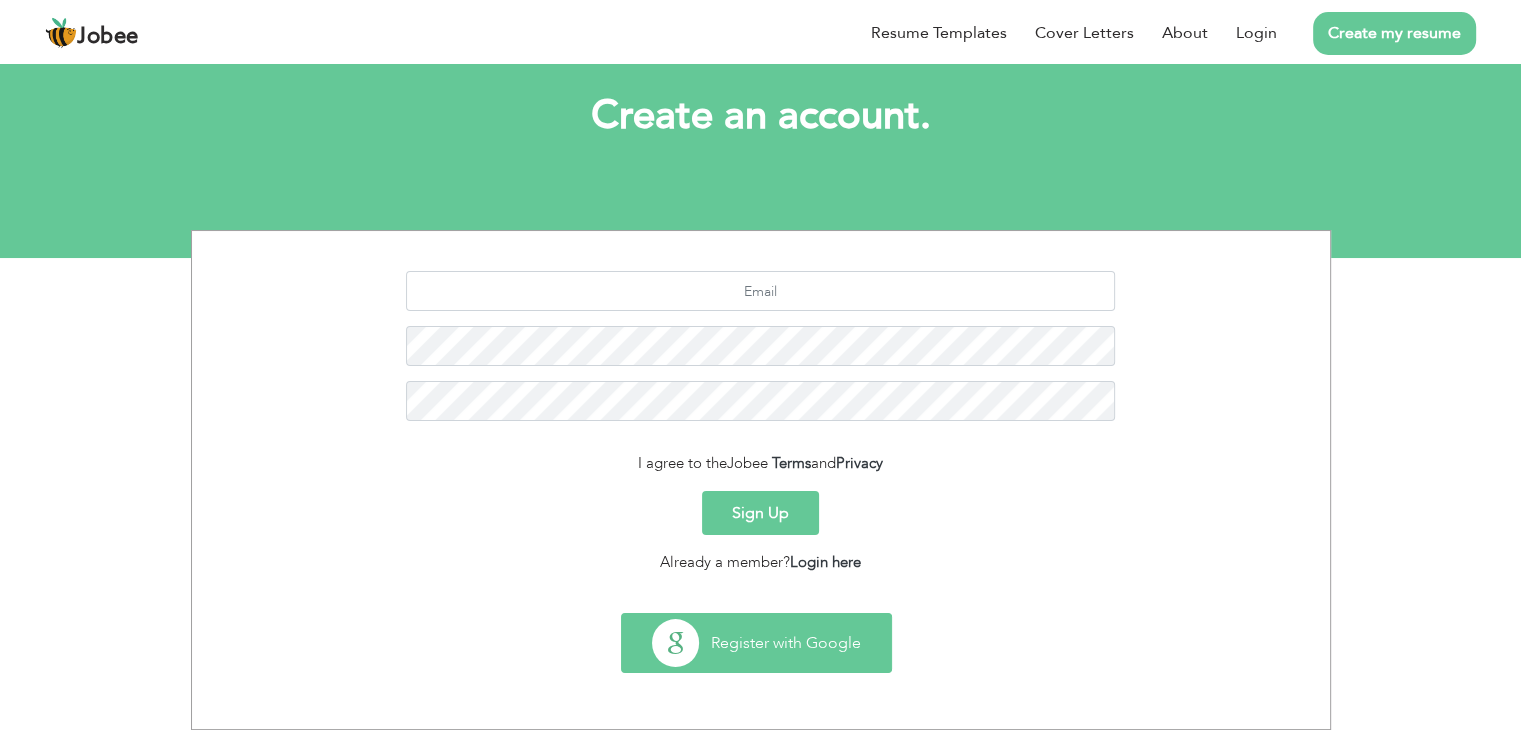 click on "Register with Google" at bounding box center [756, 643] 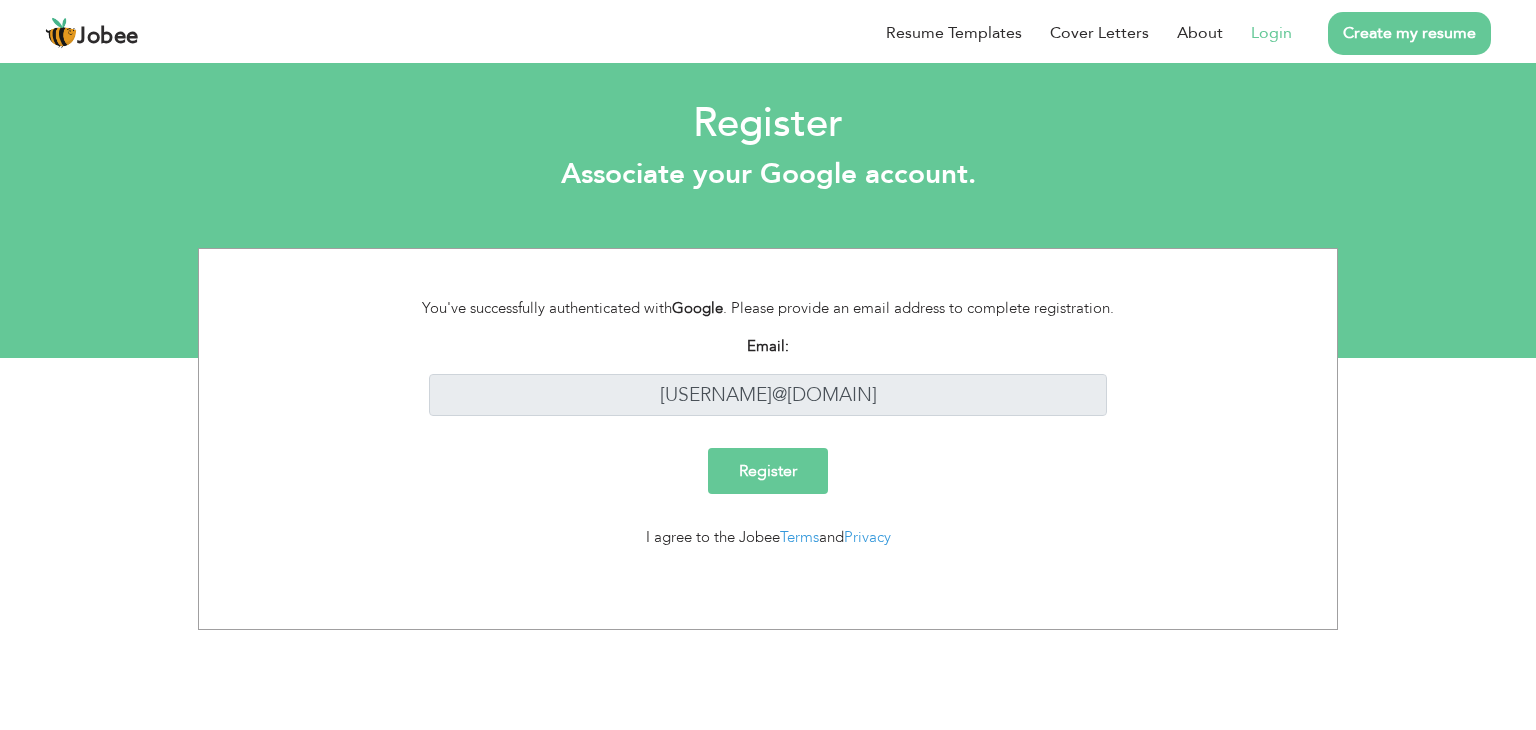 scroll, scrollTop: 0, scrollLeft: 0, axis: both 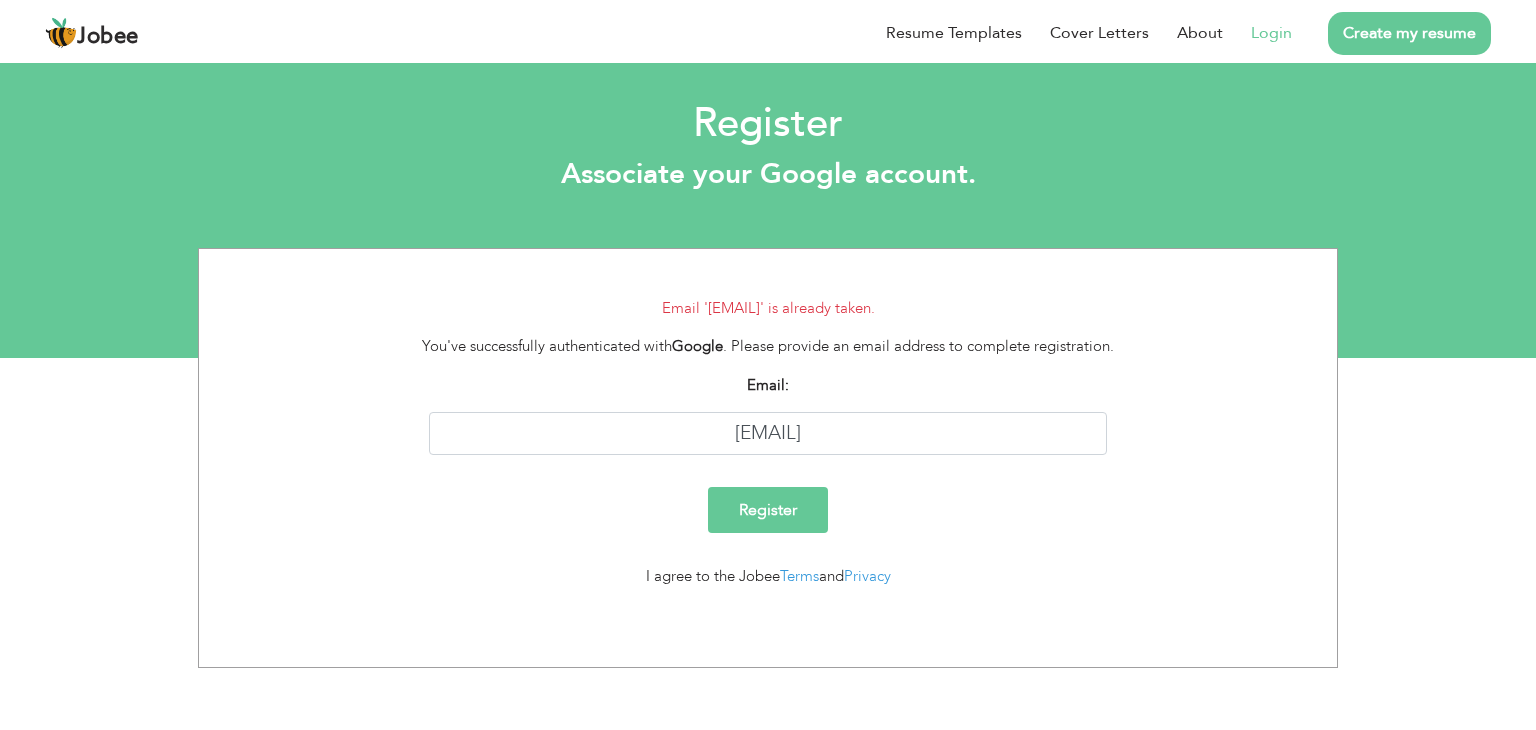 click on "Create my resume" at bounding box center [1409, 33] 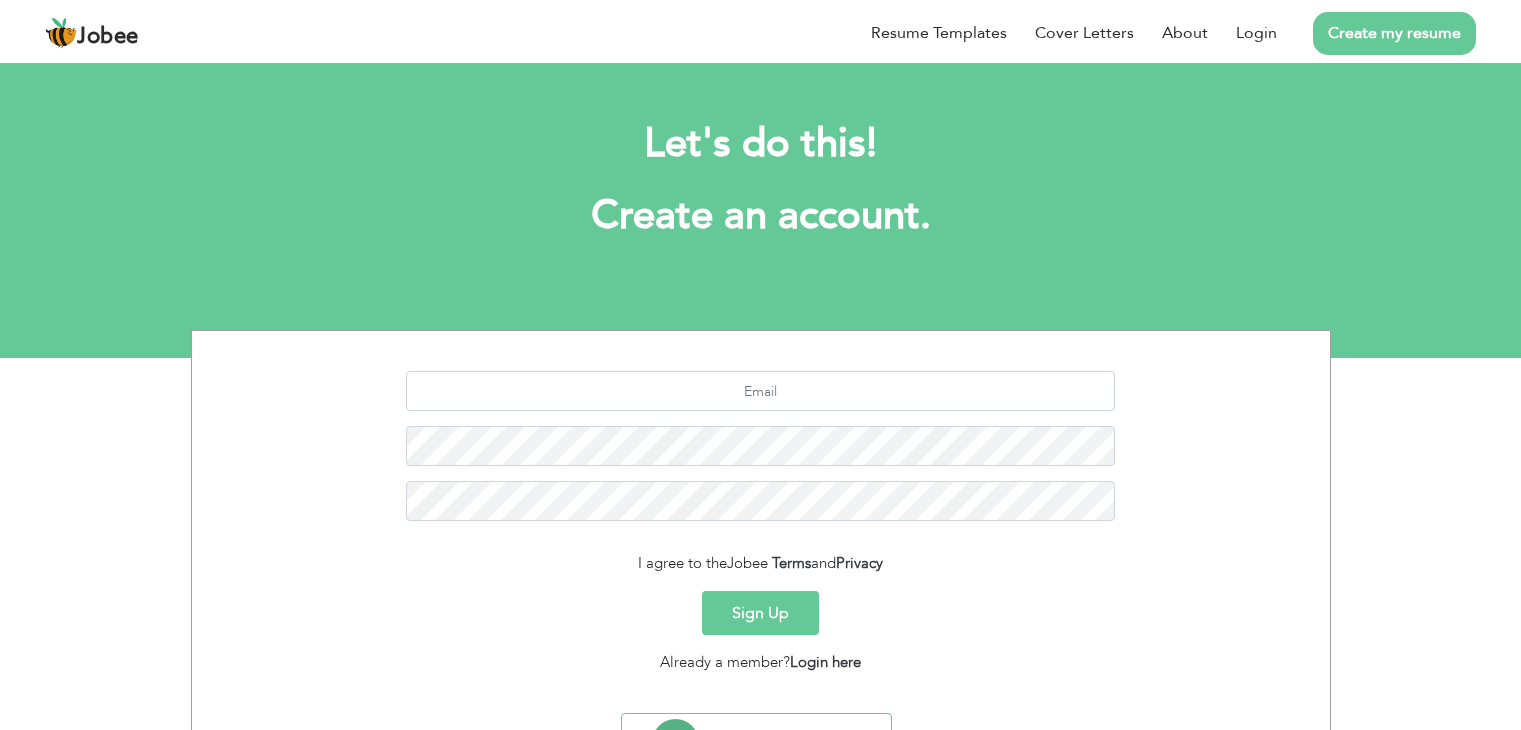 scroll, scrollTop: 0, scrollLeft: 0, axis: both 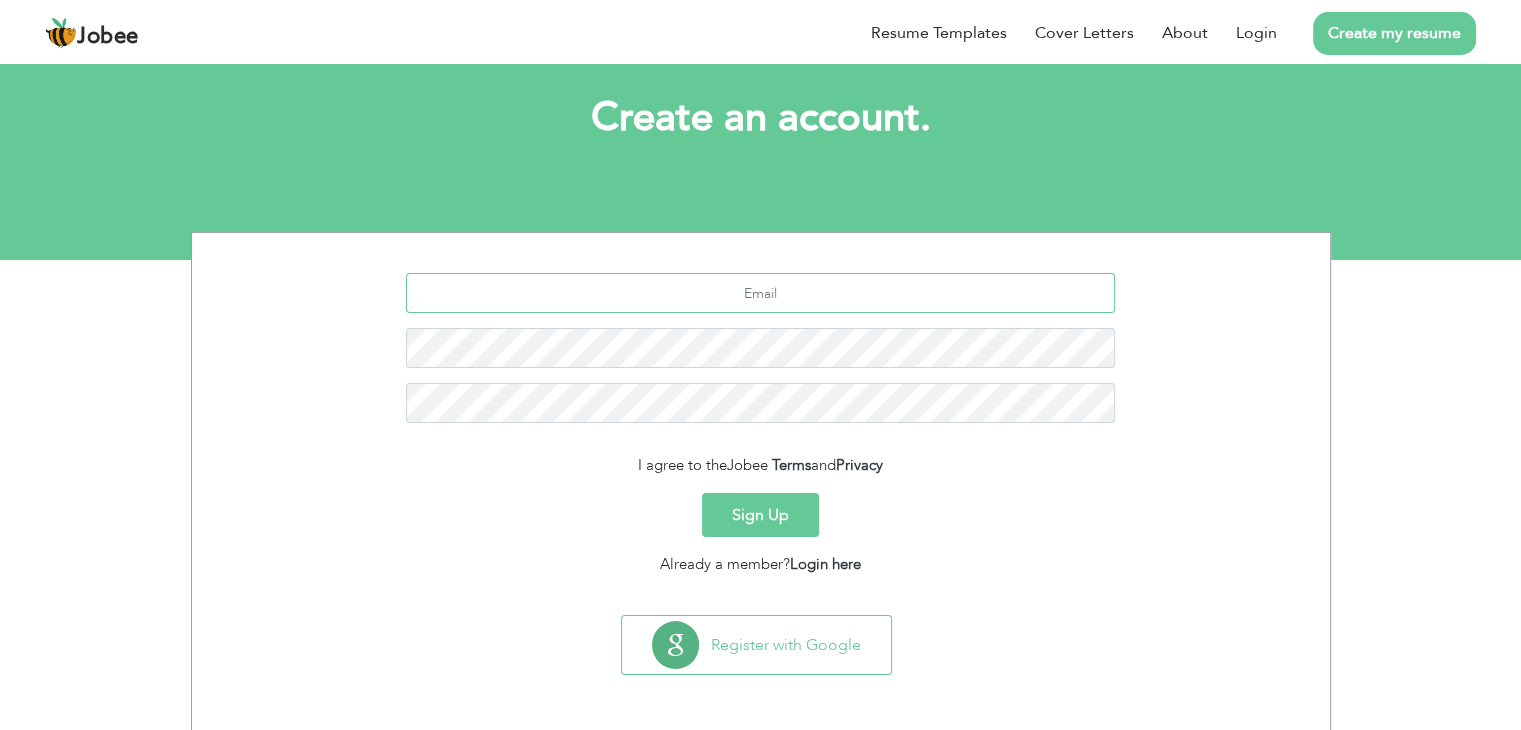 click at bounding box center (760, 293) 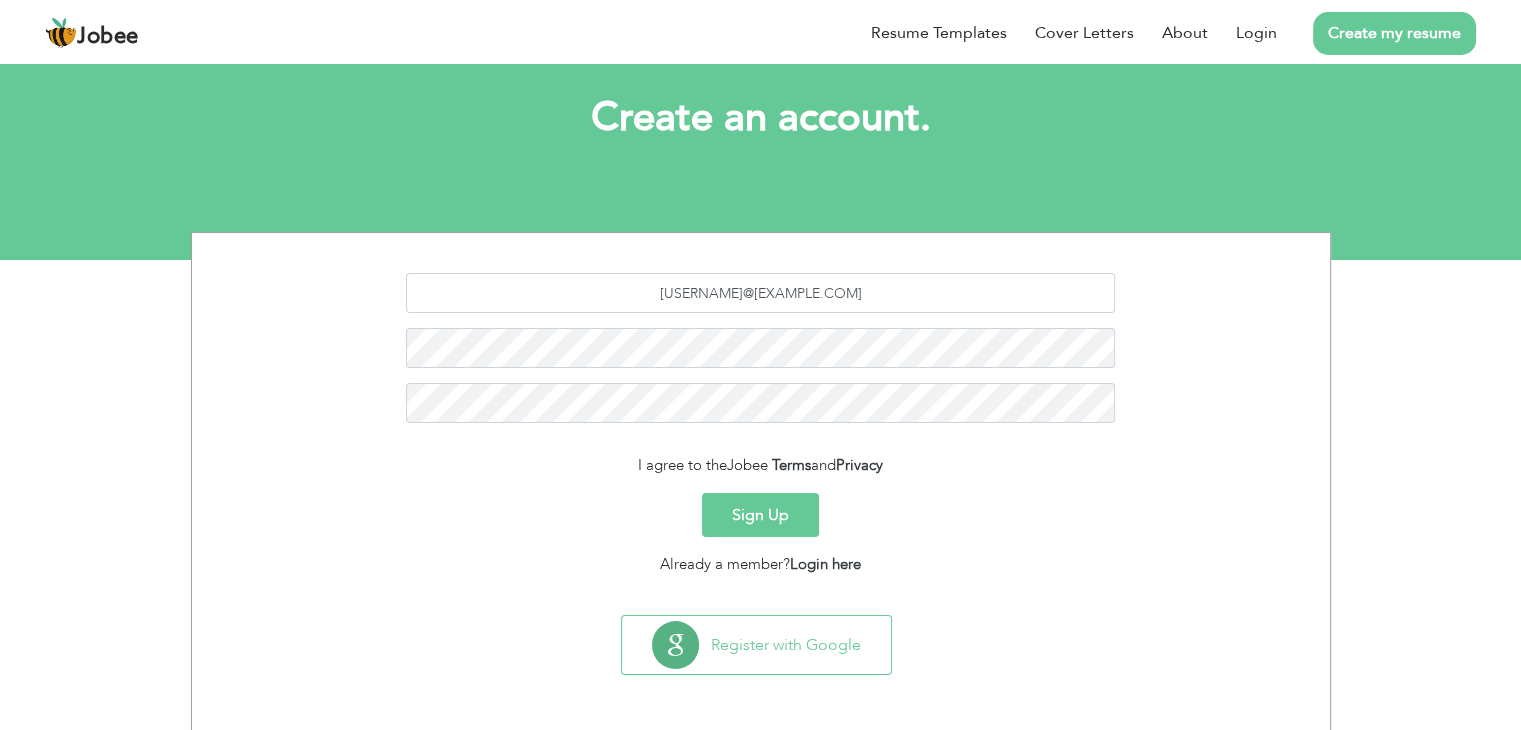 click on "Sign Up" at bounding box center (760, 515) 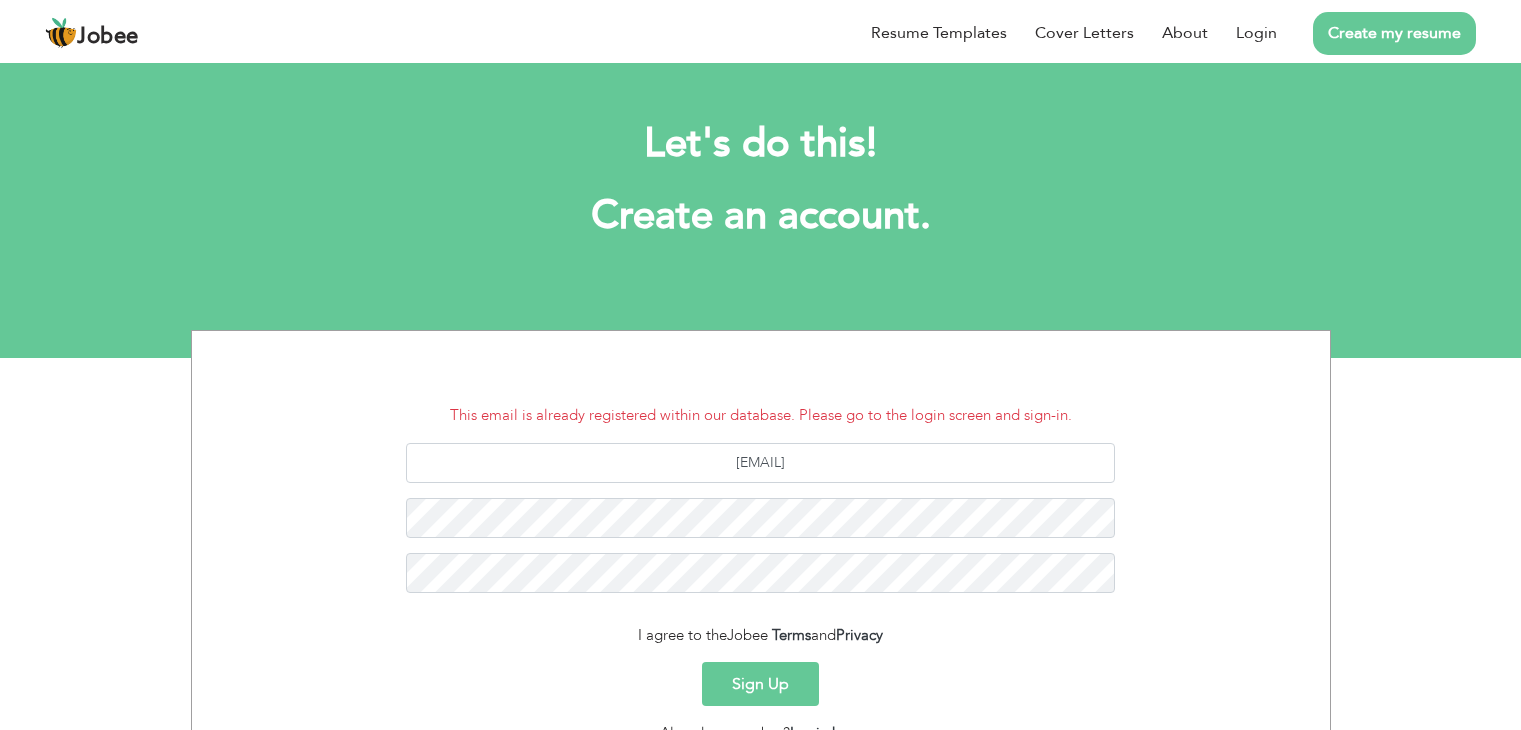scroll, scrollTop: 0, scrollLeft: 0, axis: both 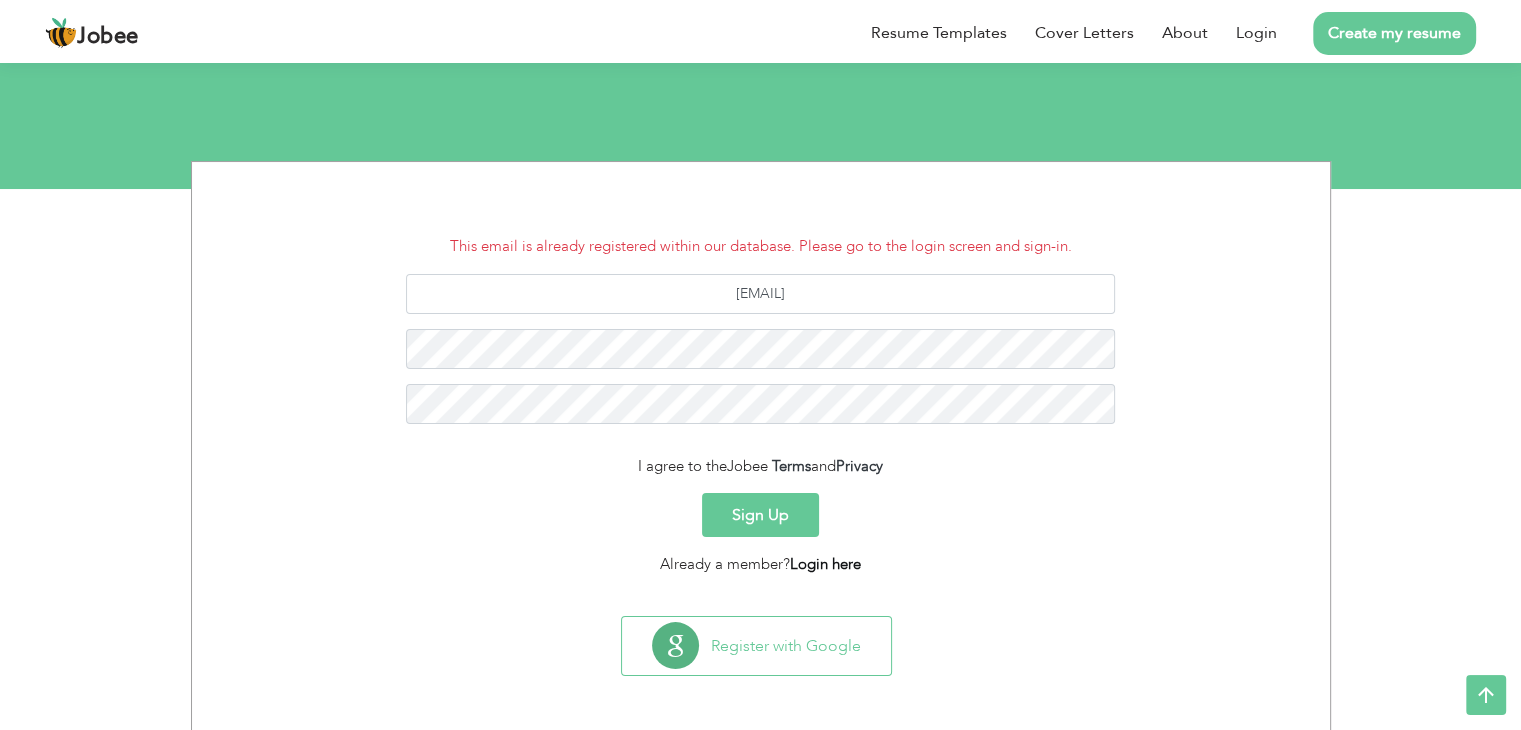 click on "Login here" at bounding box center [825, 564] 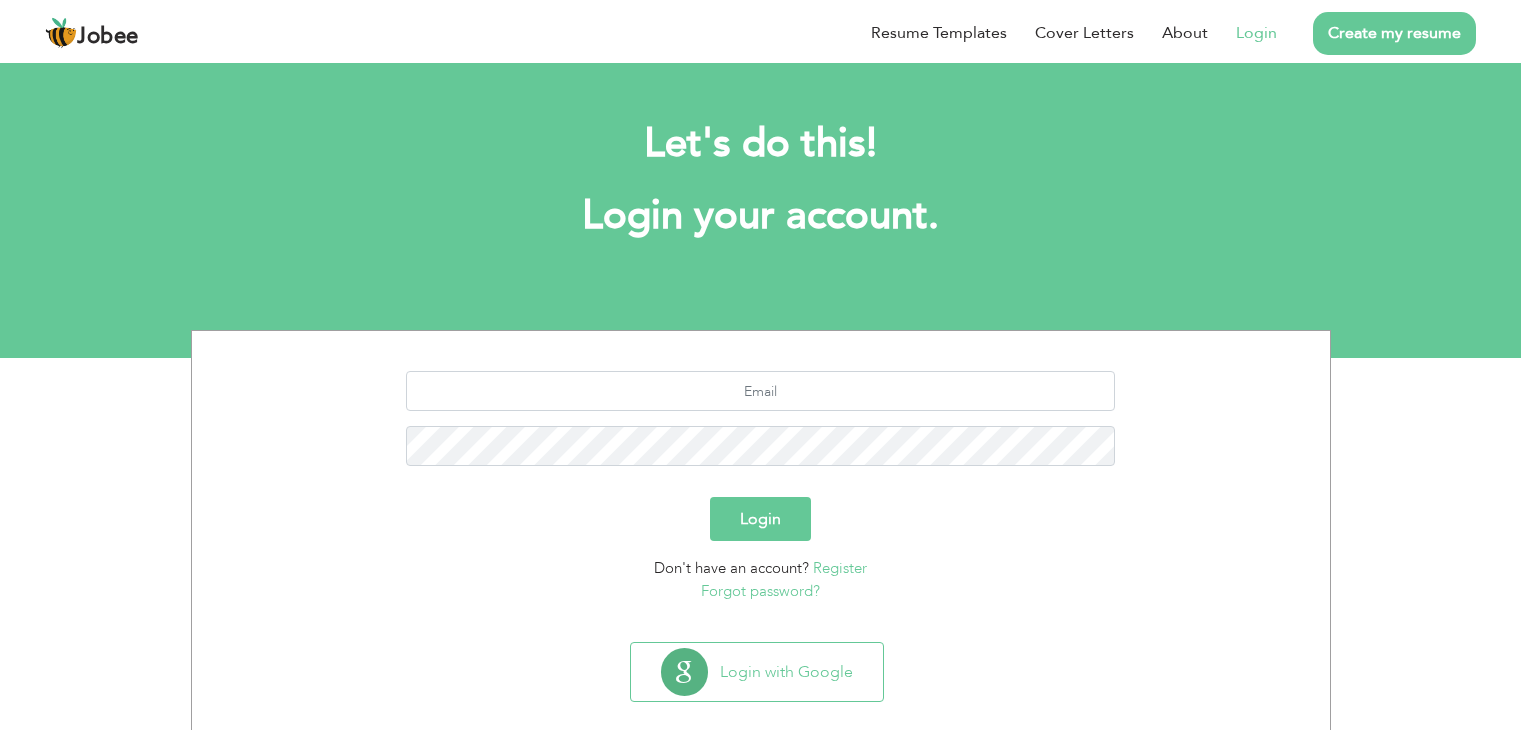 scroll, scrollTop: 0, scrollLeft: 0, axis: both 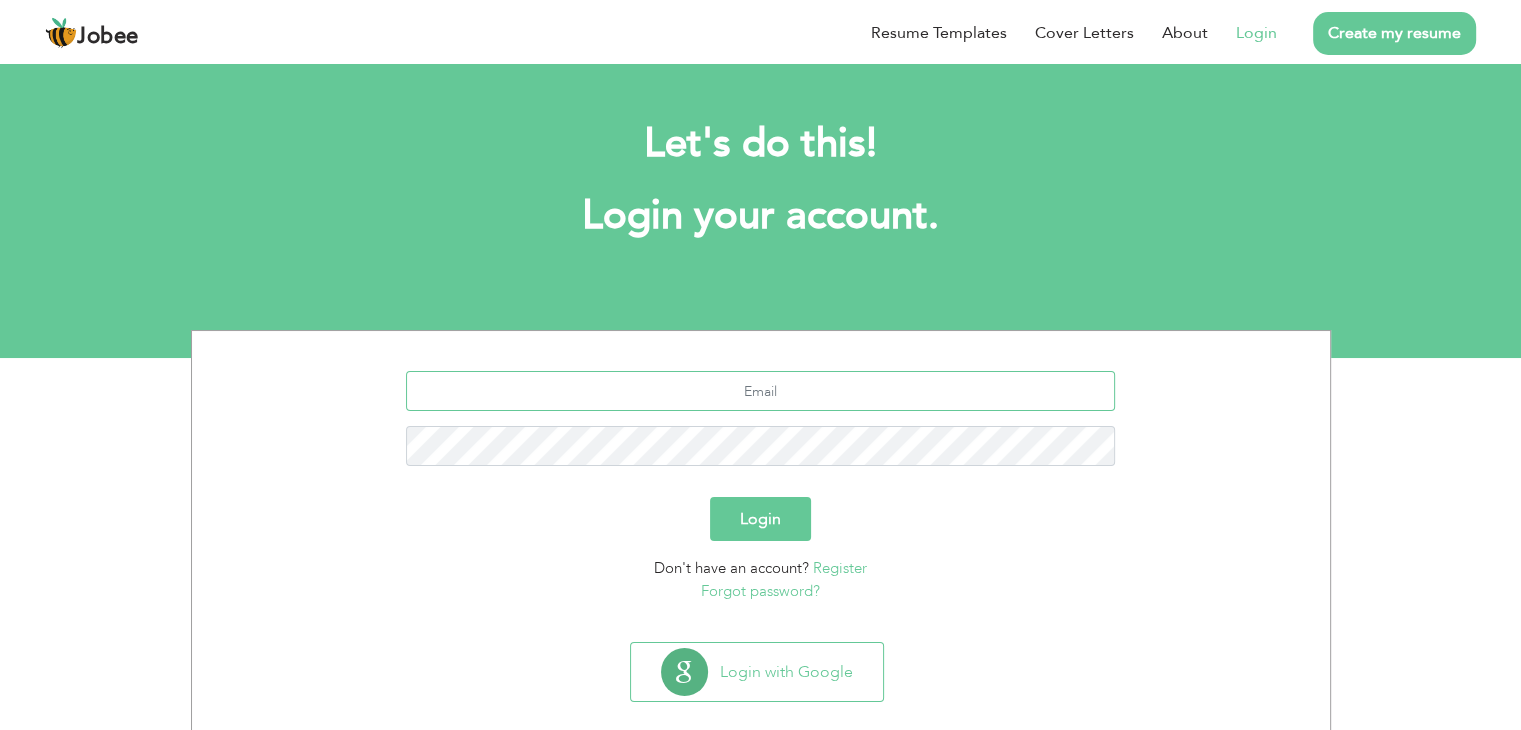 click at bounding box center (760, 391) 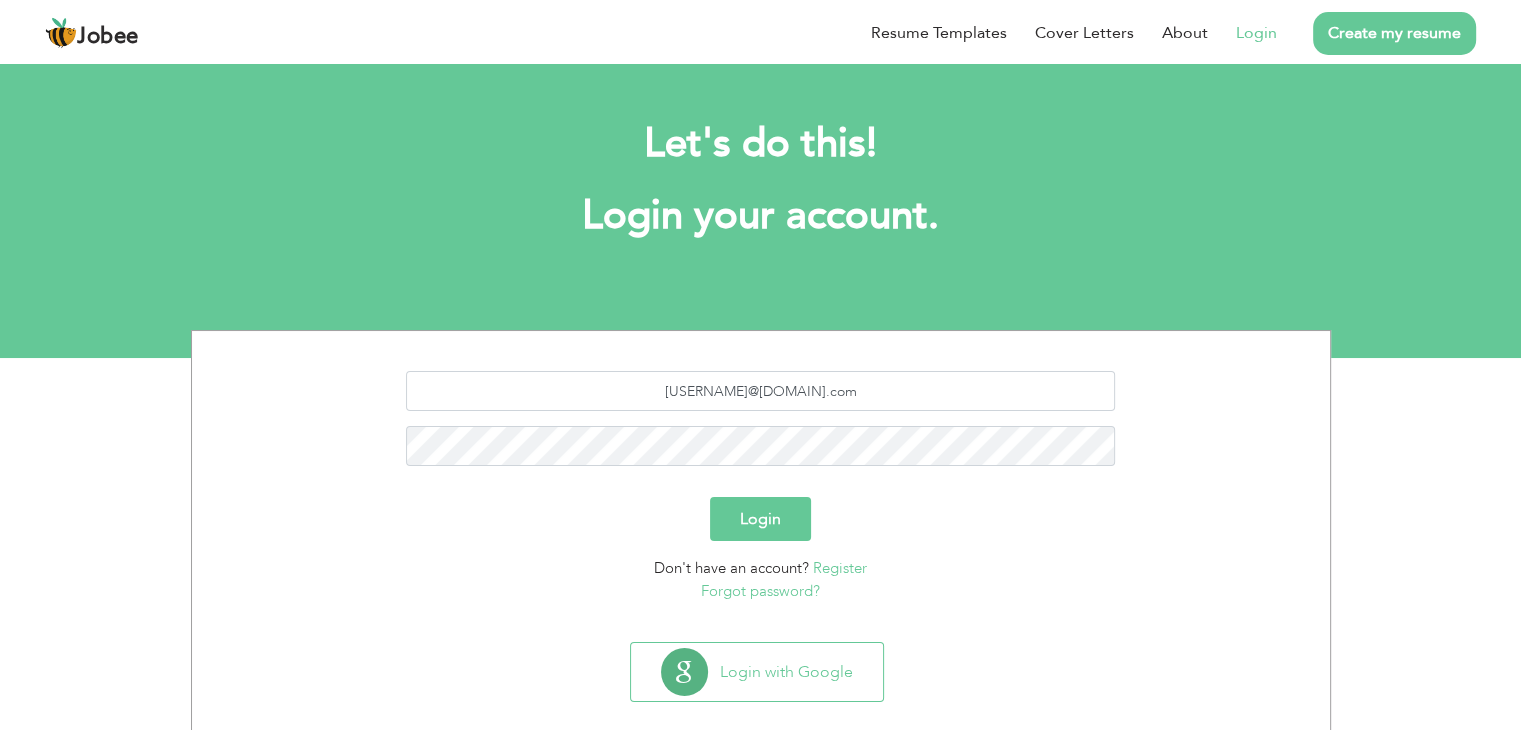 click on "Forgot password?" at bounding box center (760, 591) 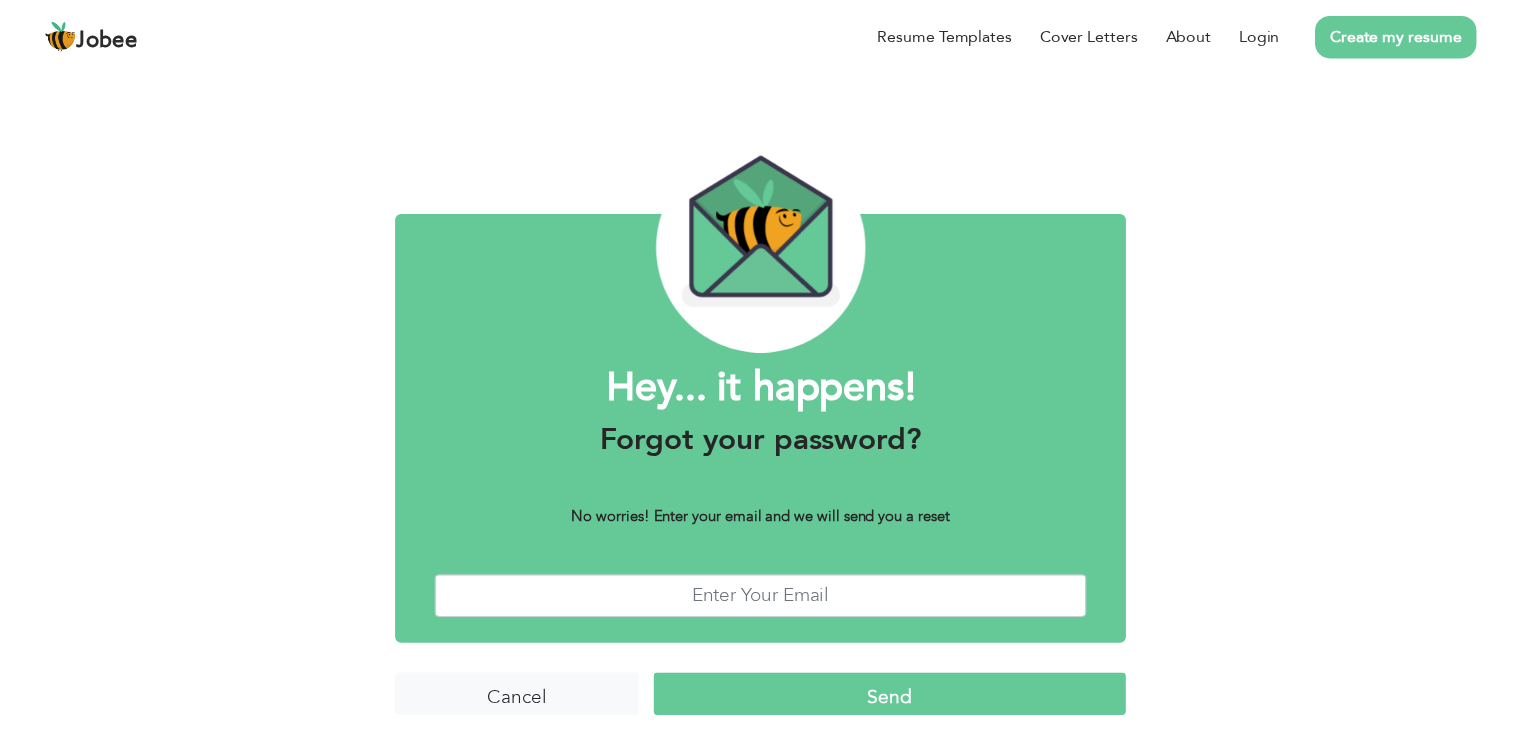 scroll, scrollTop: 0, scrollLeft: 0, axis: both 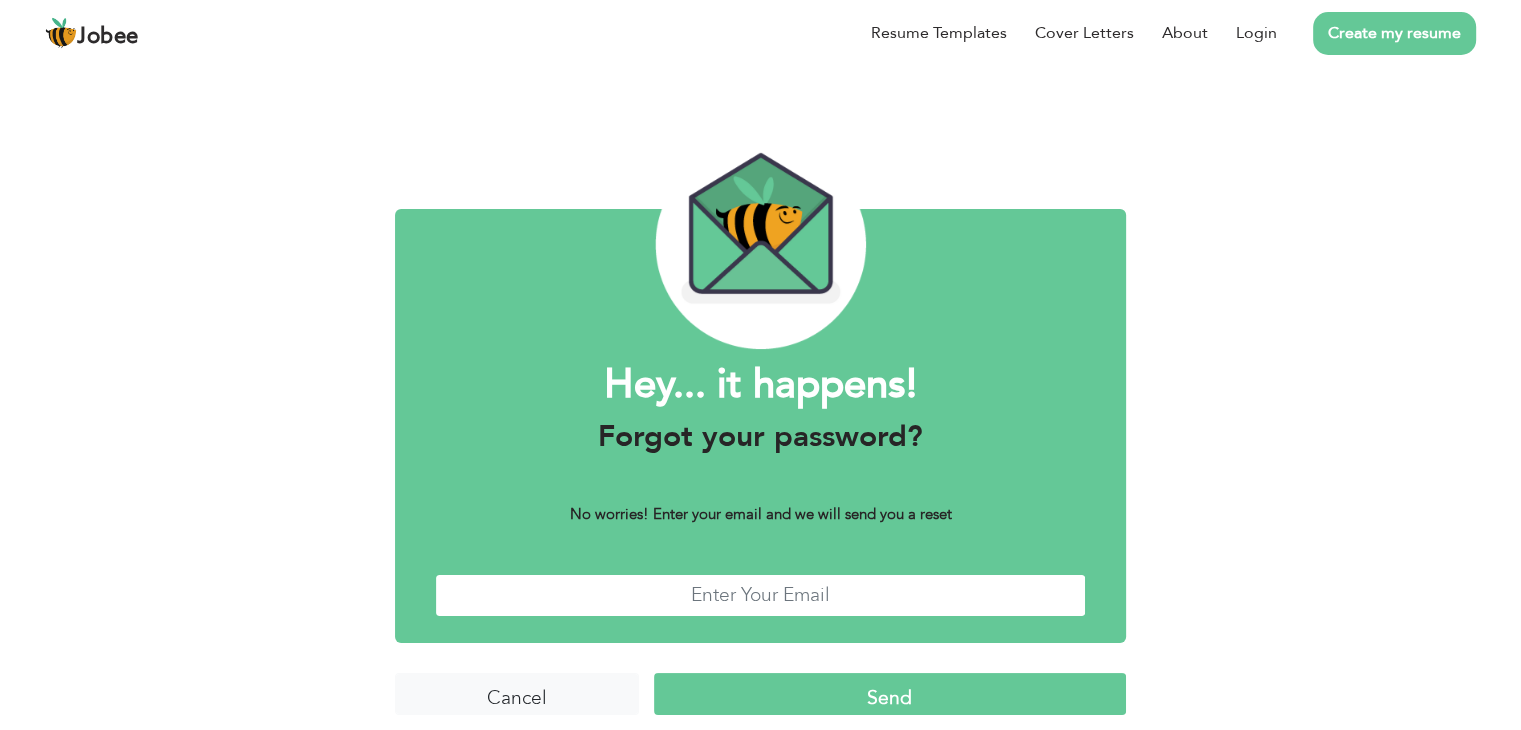 click at bounding box center [760, 595] 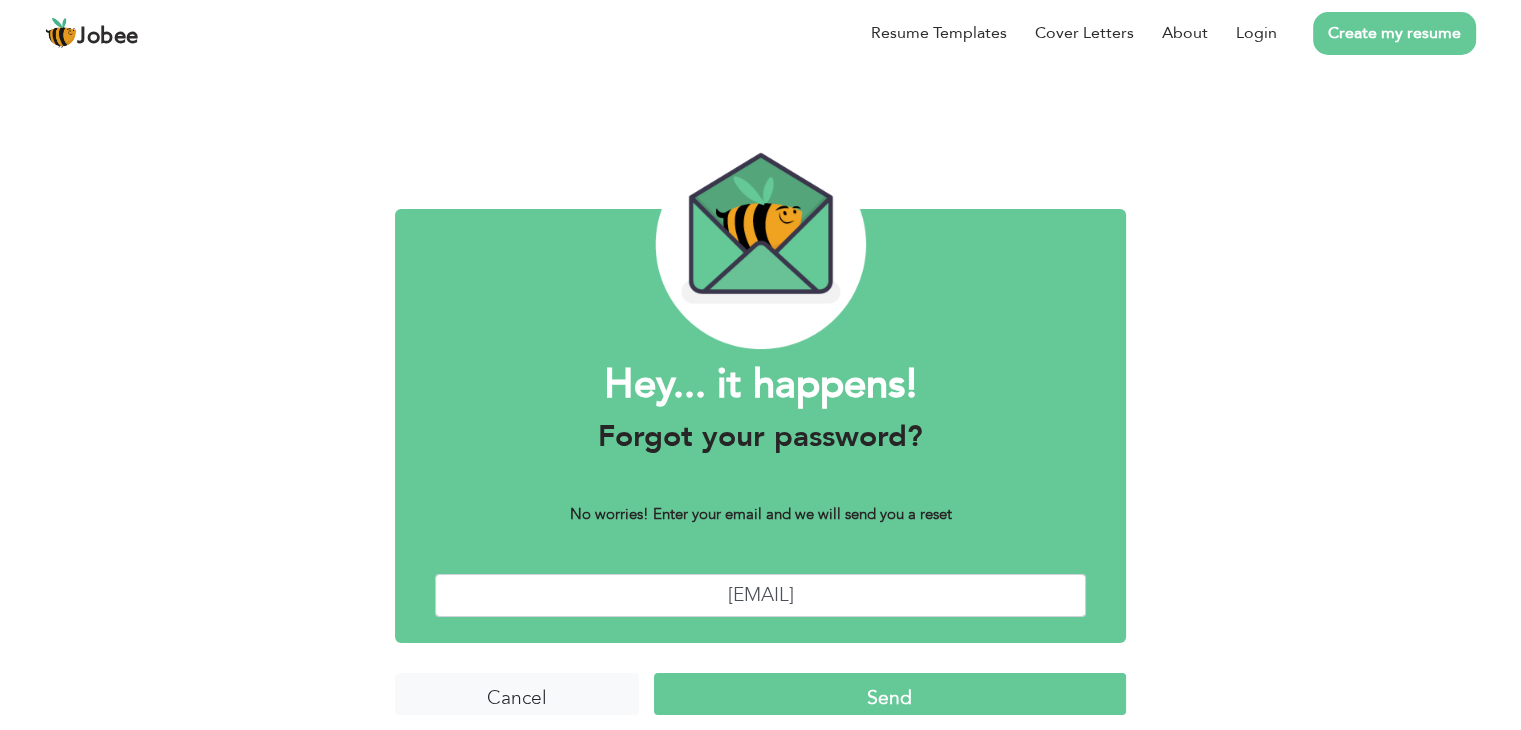 click on "Send" at bounding box center [890, 694] 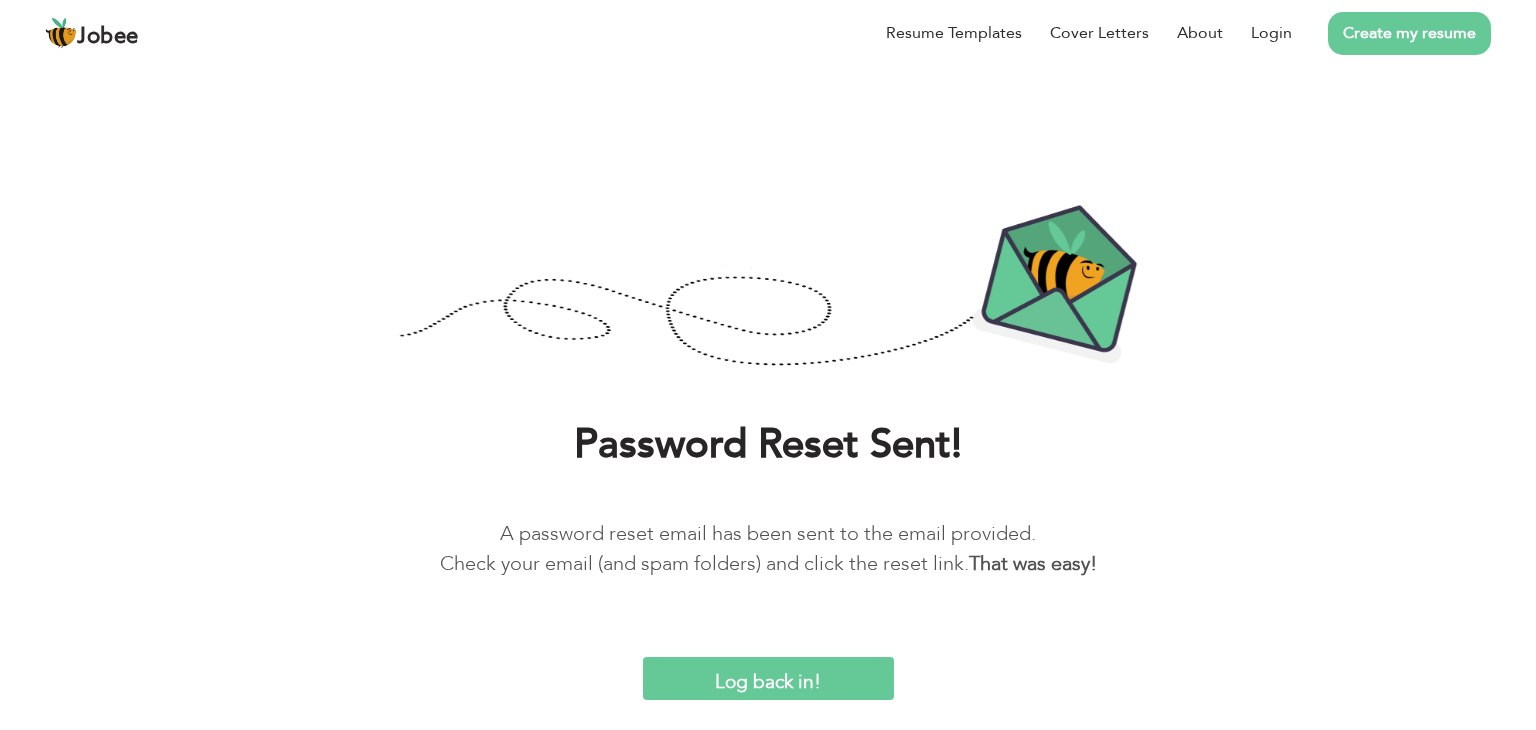 scroll, scrollTop: 0, scrollLeft: 0, axis: both 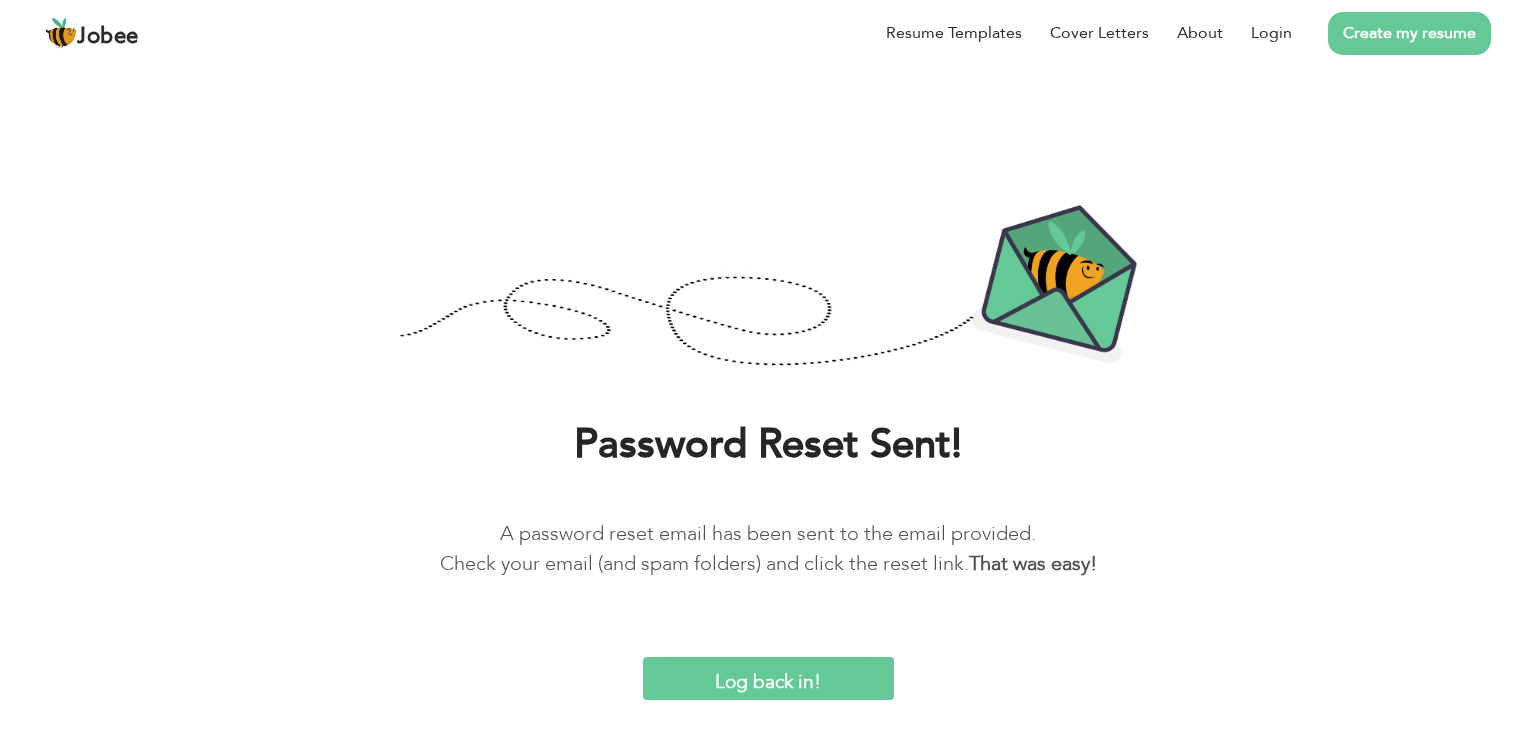 click on "Create my resume" at bounding box center (1409, 33) 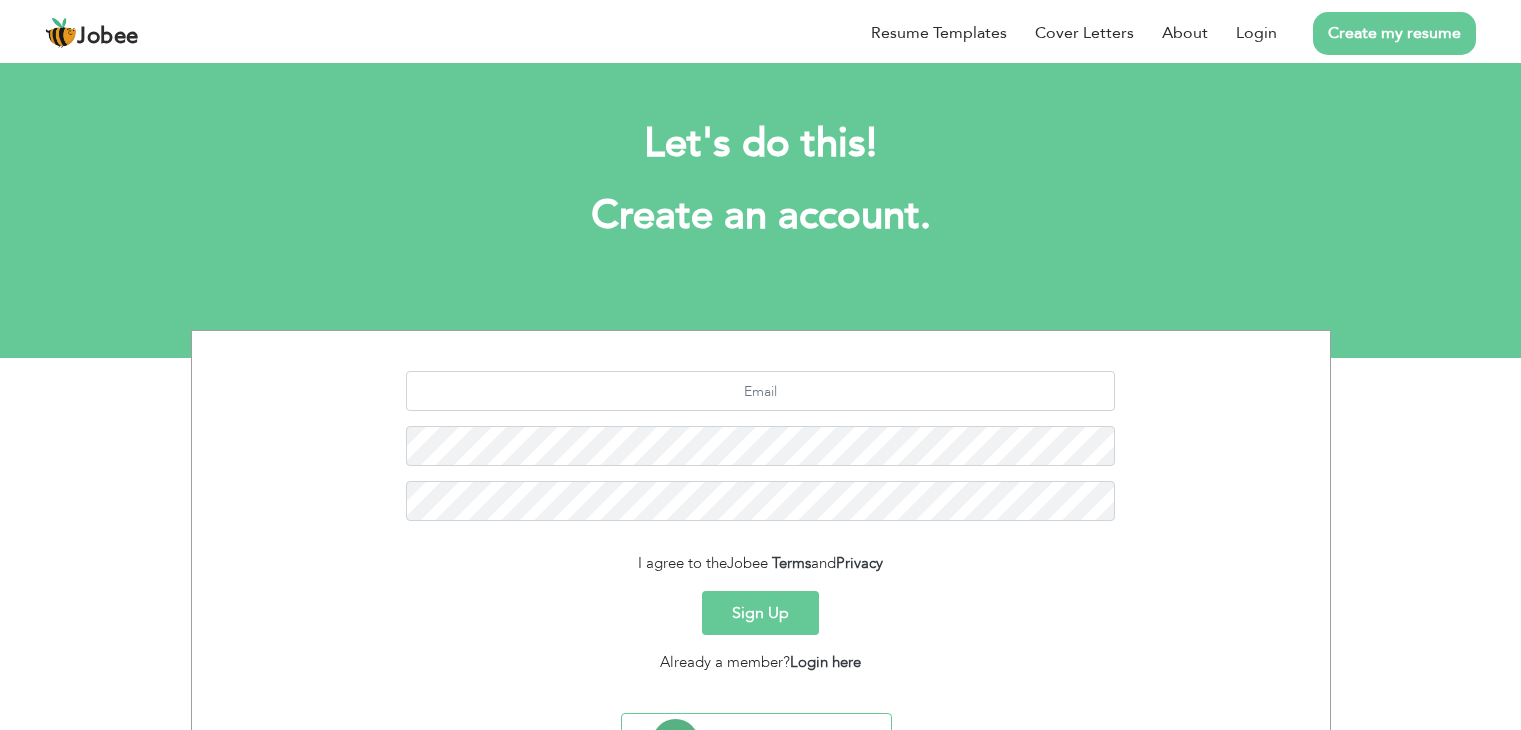 scroll, scrollTop: 0, scrollLeft: 0, axis: both 